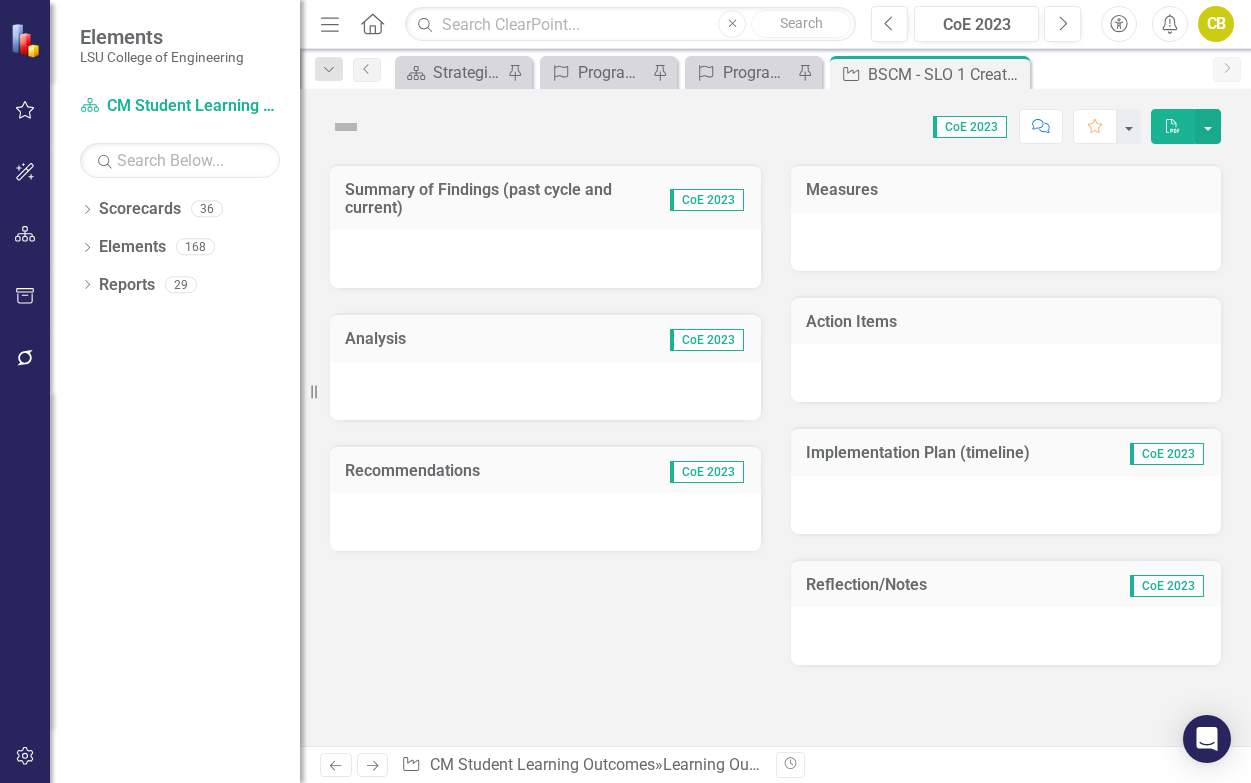 scroll, scrollTop: 0, scrollLeft: 0, axis: both 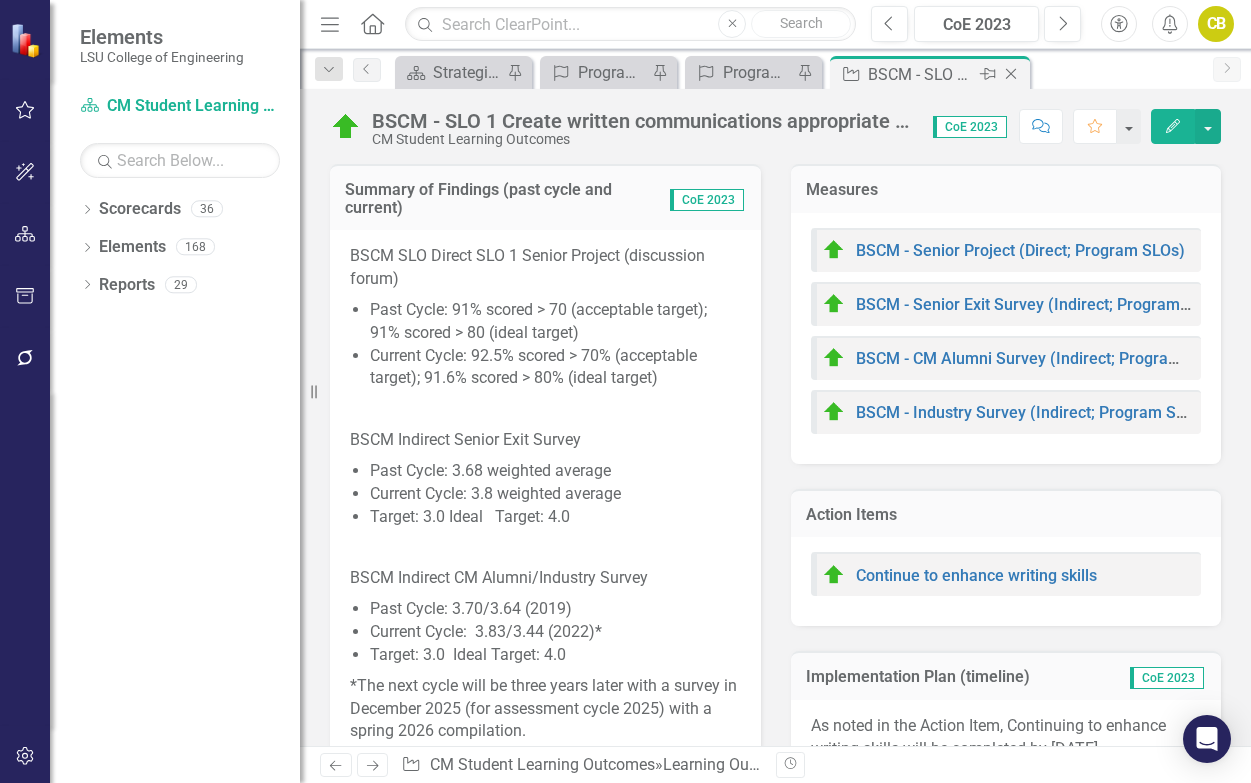 click on "Close" 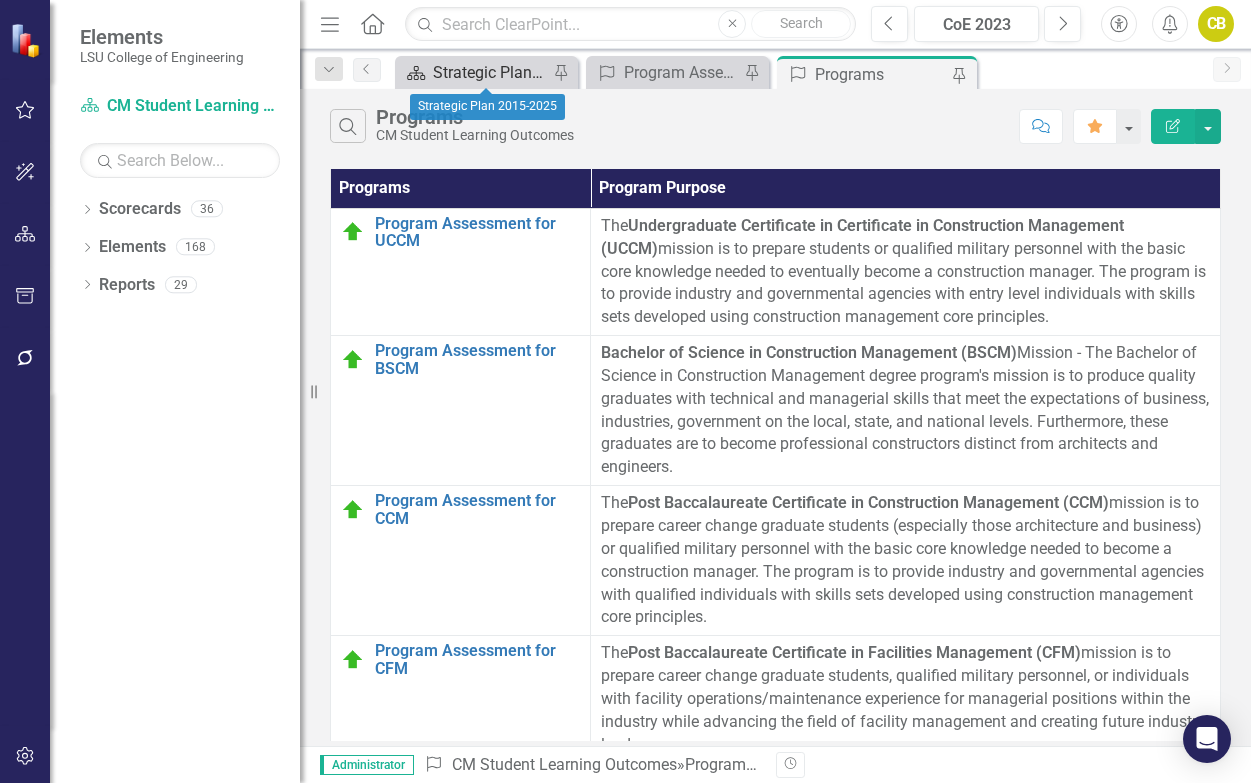 click on "Strategic Plan 2015-2025" at bounding box center [490, 72] 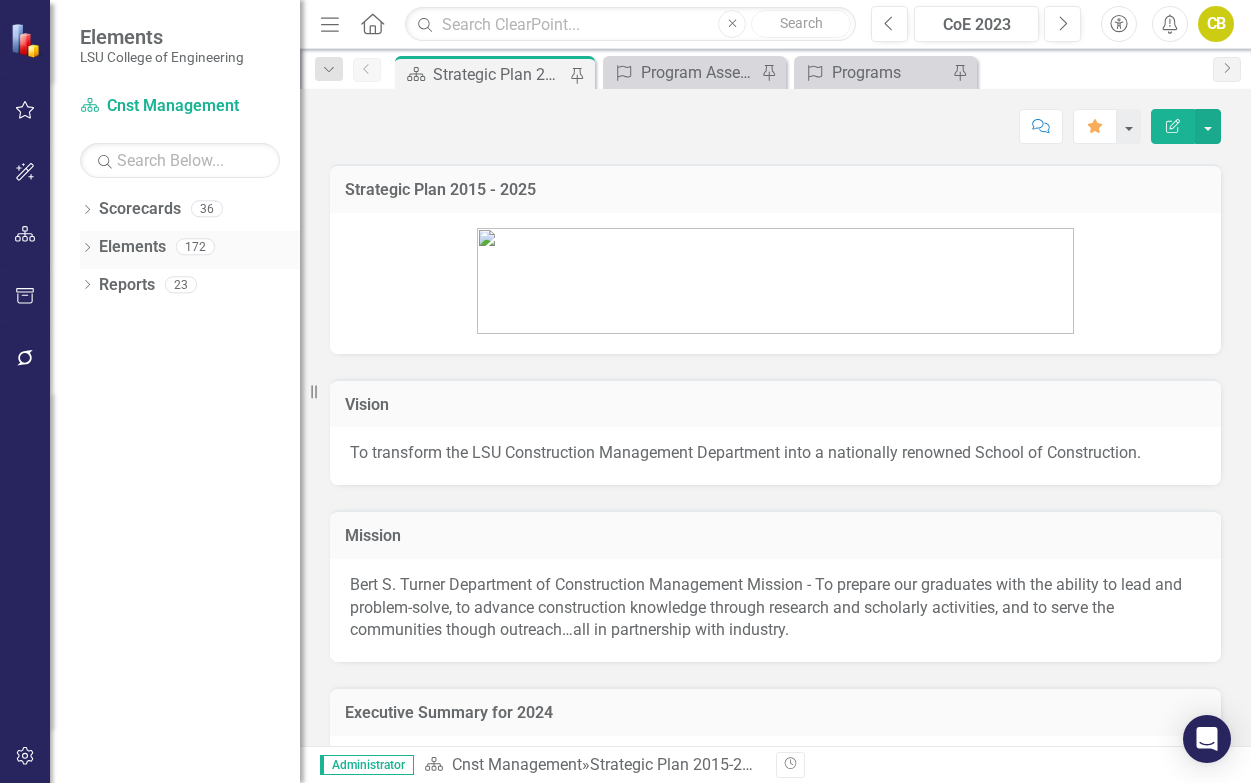click on "Elements" at bounding box center (132, 247) 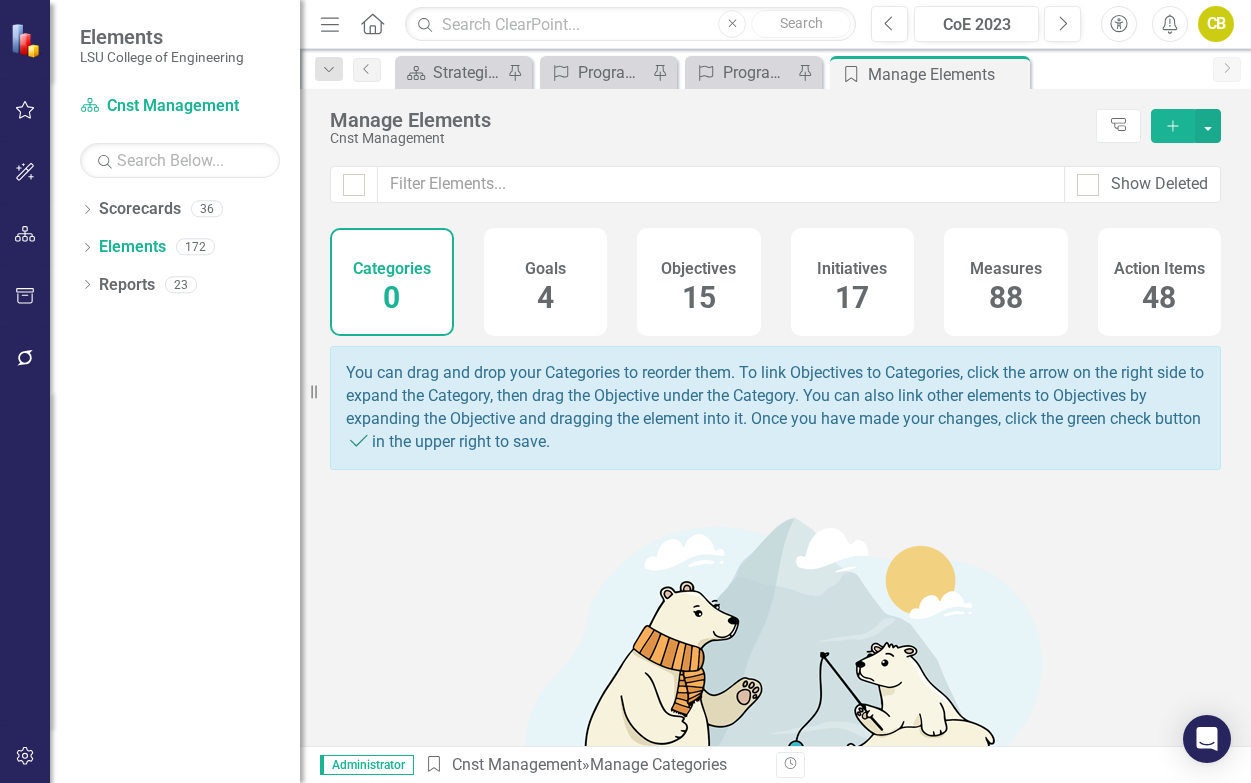 click on "15" at bounding box center (699, 297) 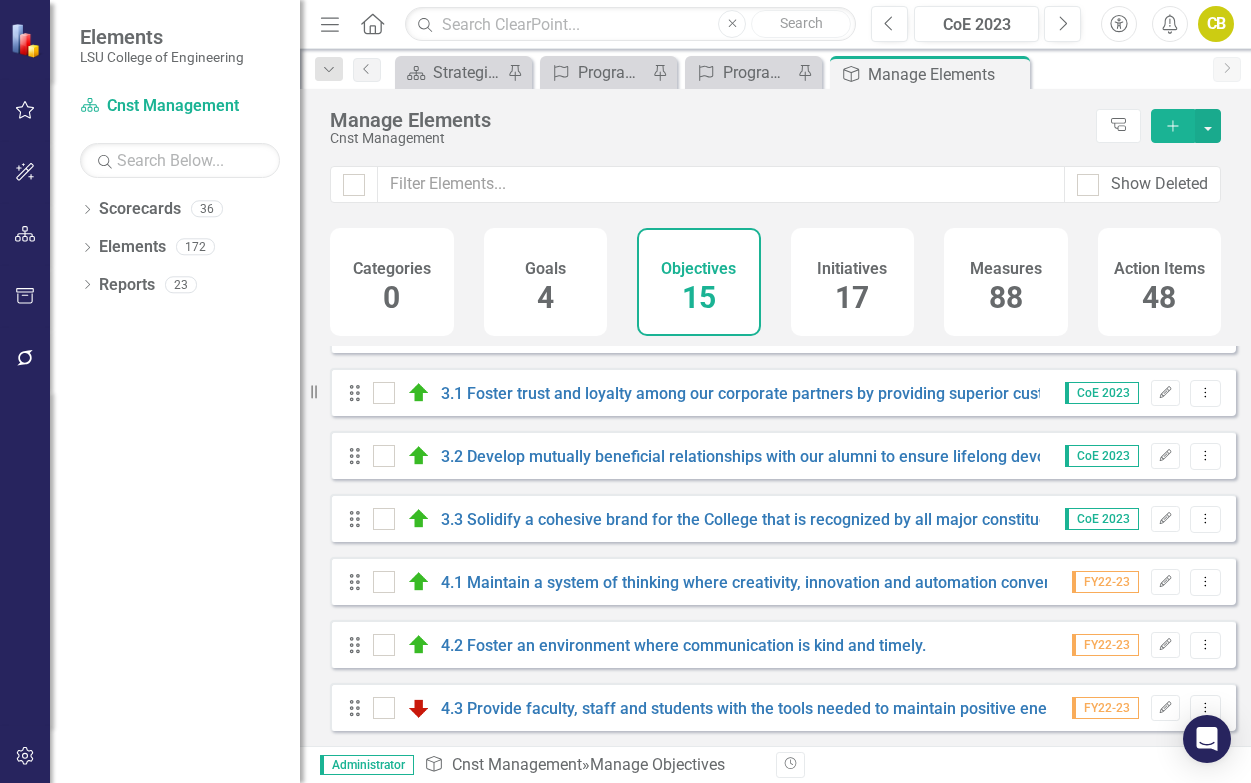 scroll, scrollTop: 460, scrollLeft: 0, axis: vertical 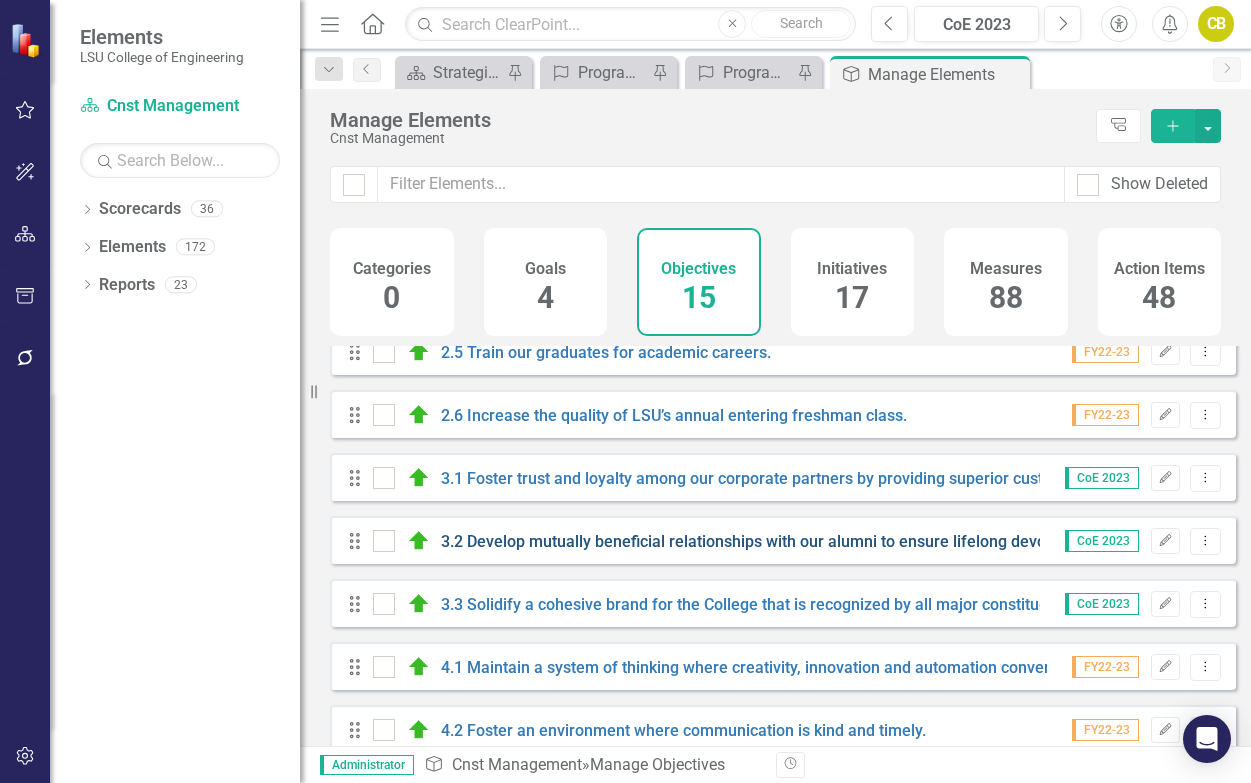 click on "3.2 Develop mutually beneficial relationships with our alumni to ensure lifelong devotion to the College. Build perpetual support from our donors by providing timely acknowledgement of their gifts and implementing creative stewardship." at bounding box center (1287, 541) 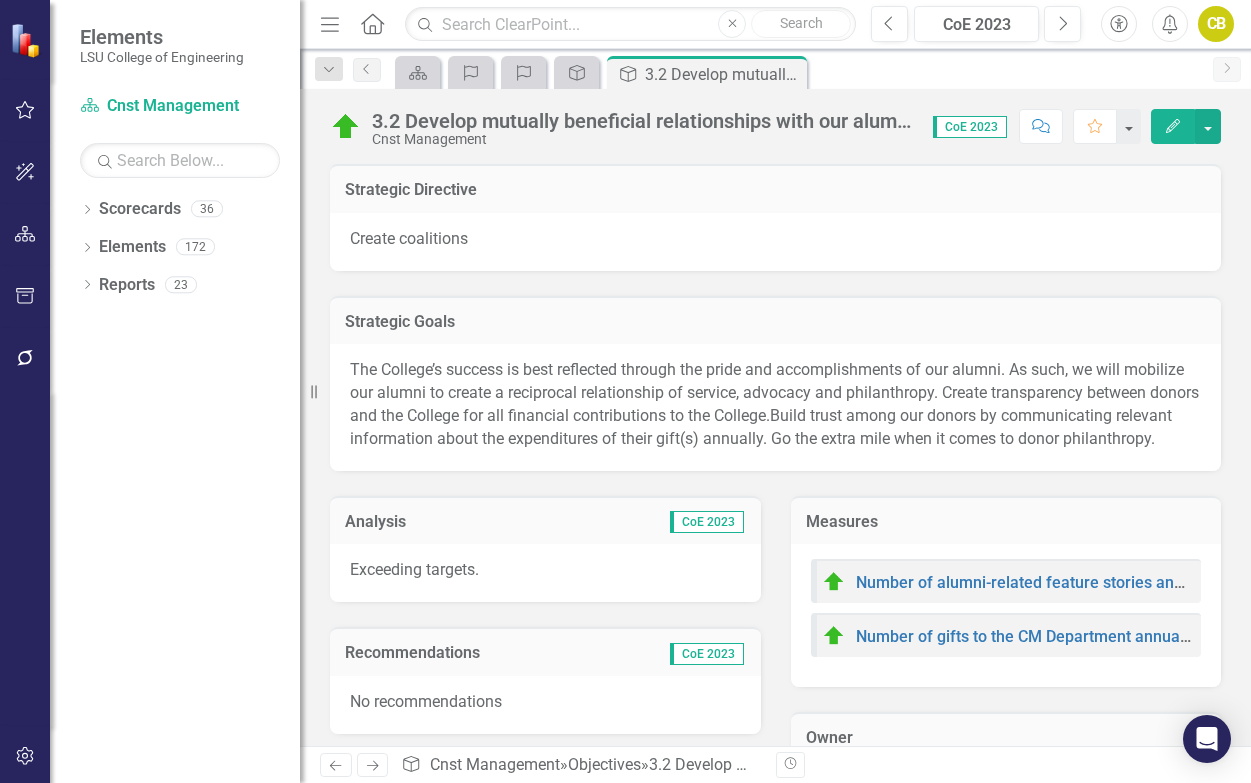 click on "Next" 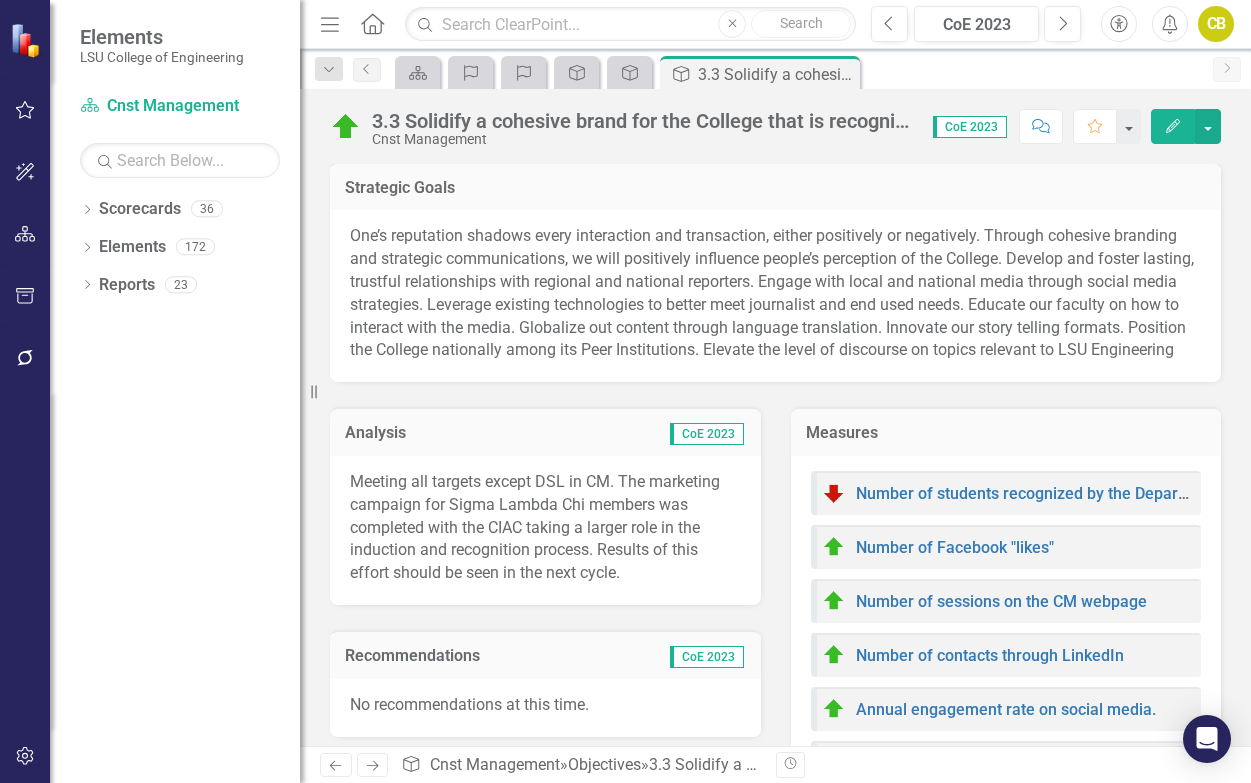 scroll, scrollTop: 100, scrollLeft: 0, axis: vertical 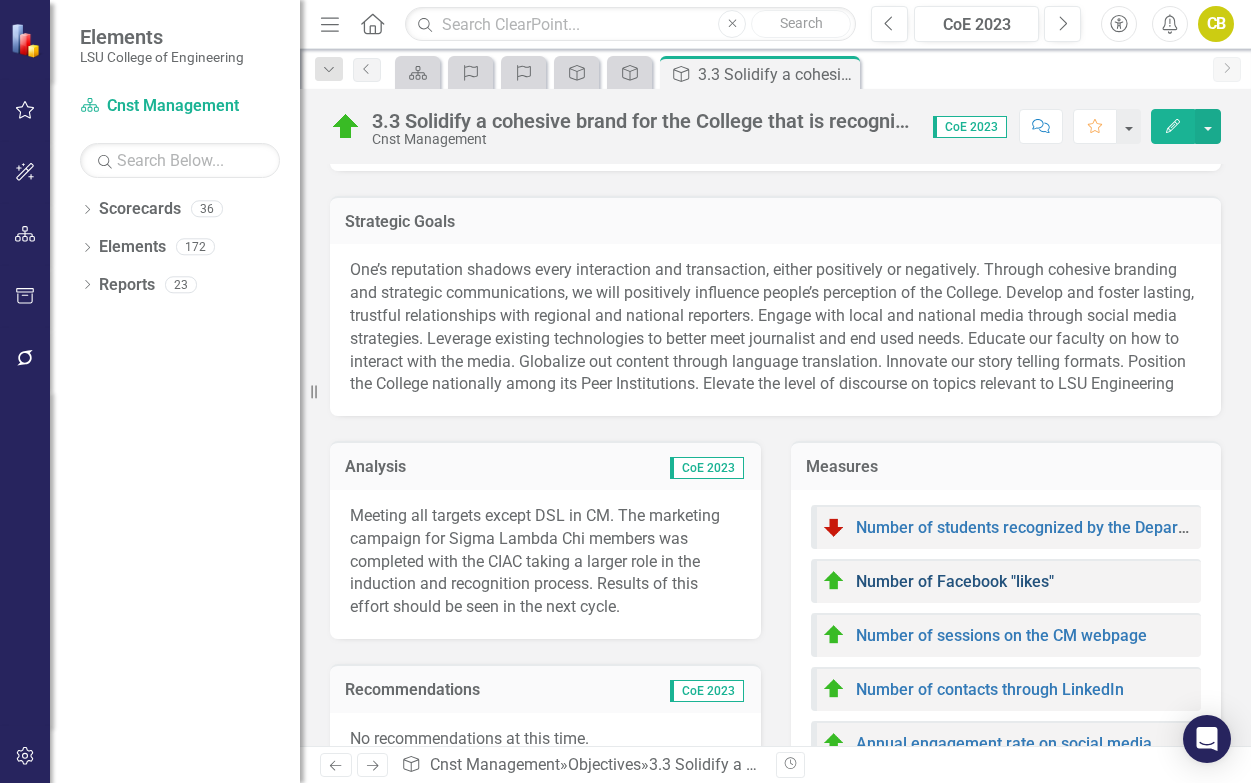click on "Number of Facebook "likes"" at bounding box center (955, 581) 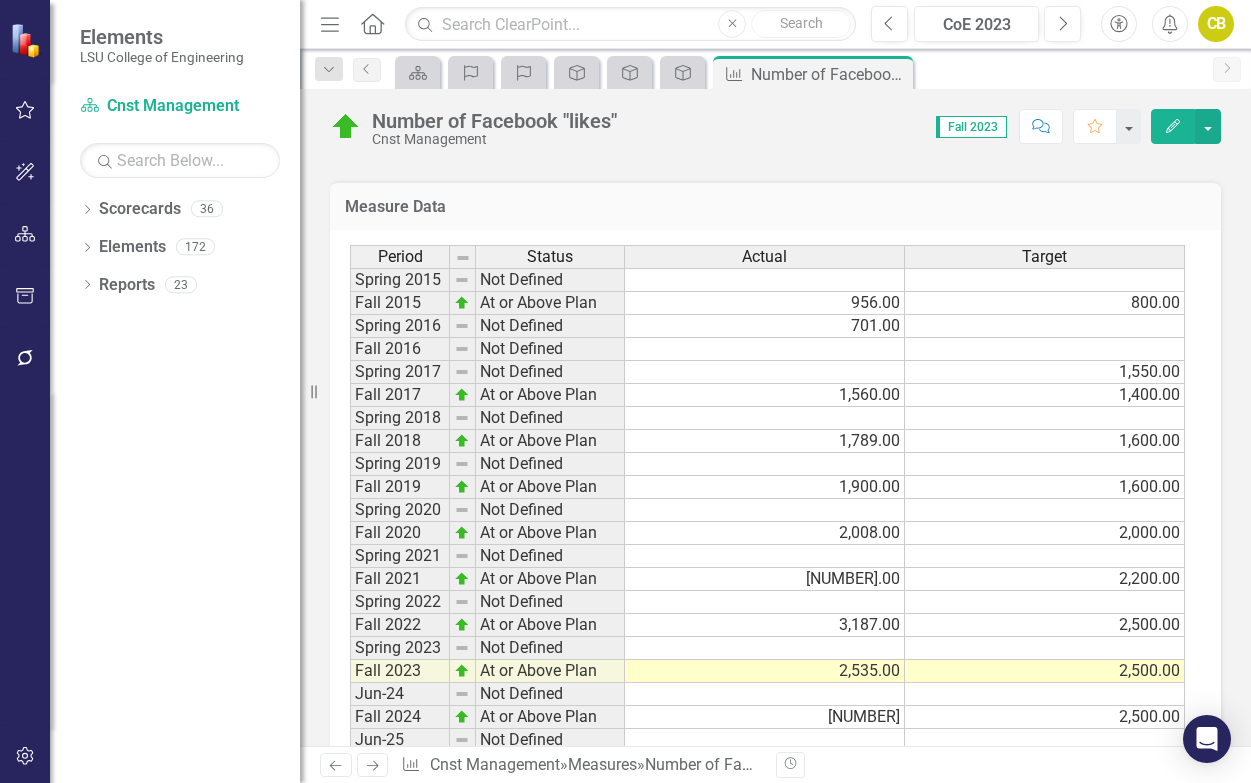 scroll, scrollTop: 1056, scrollLeft: 0, axis: vertical 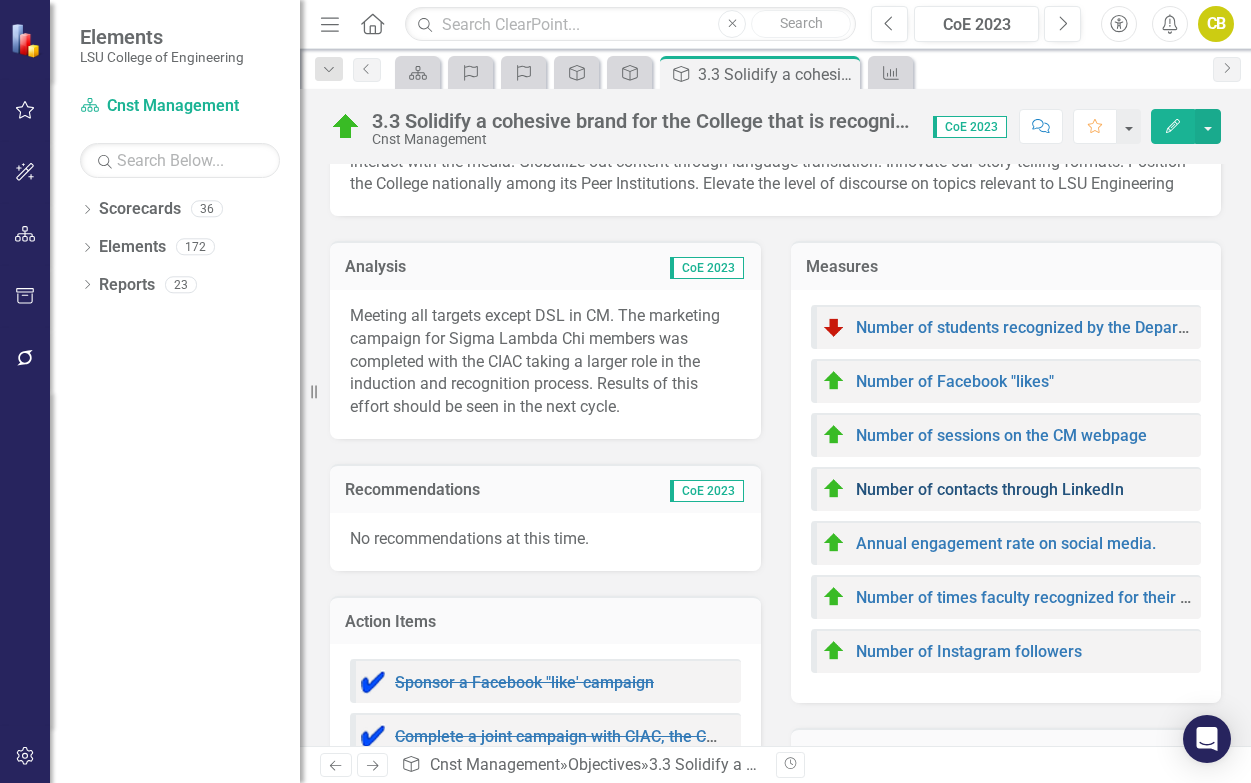 click on "Number of contacts through LinkedIn" at bounding box center [990, 489] 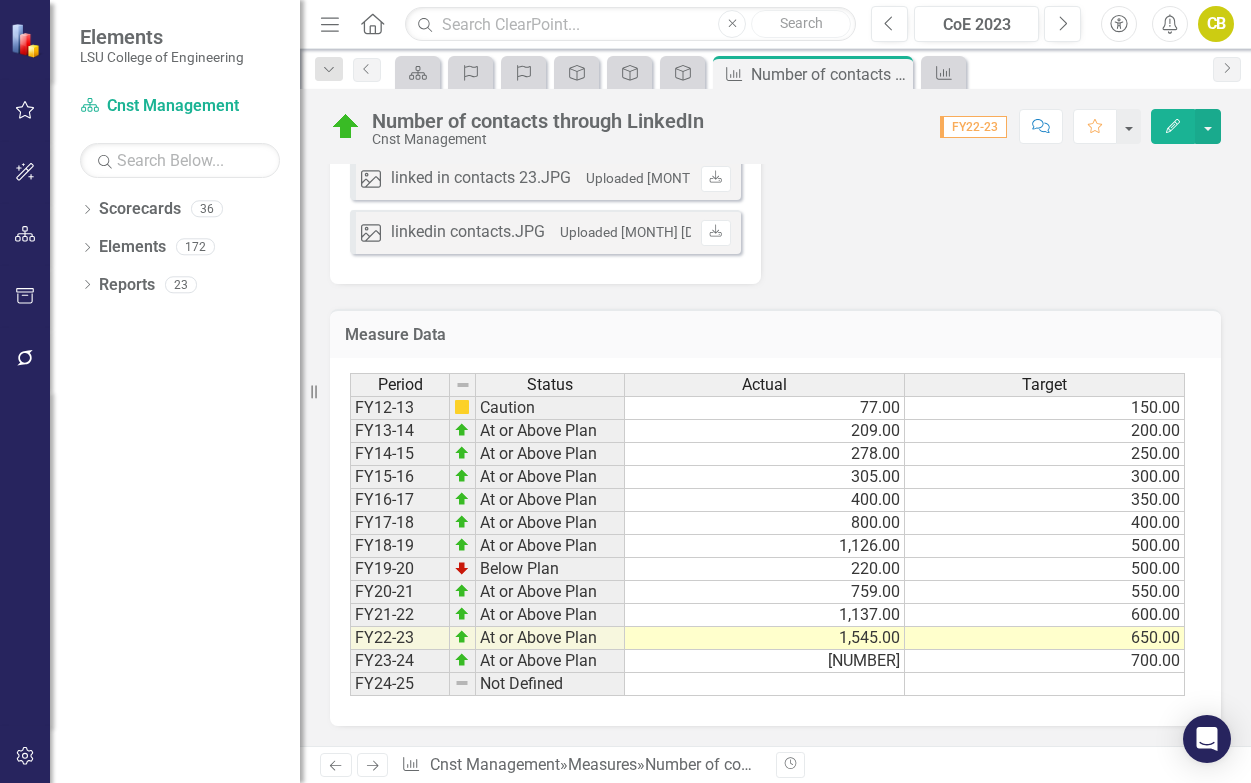 scroll, scrollTop: 509, scrollLeft: 0, axis: vertical 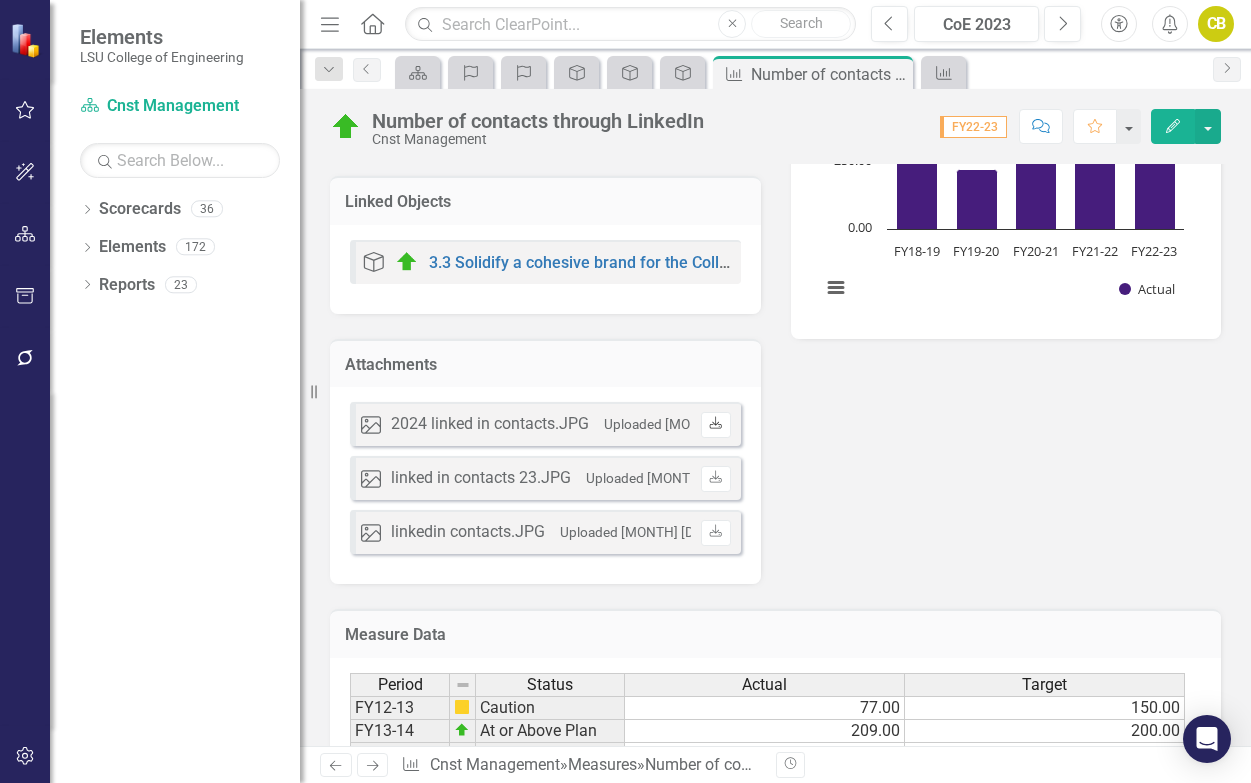 click on "Download" at bounding box center [715, 425] 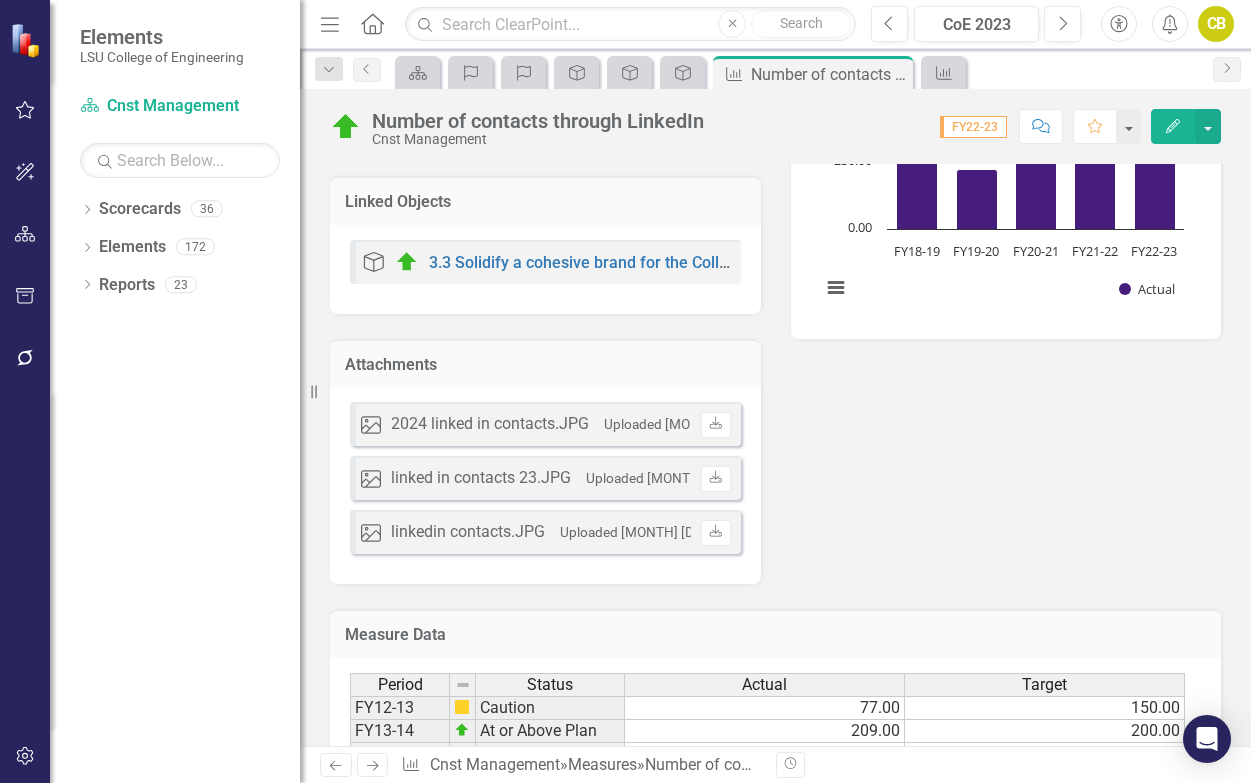 click on "Score: 0.00 FY22-23 Completed  Comment Favorite Edit" at bounding box center [967, 126] 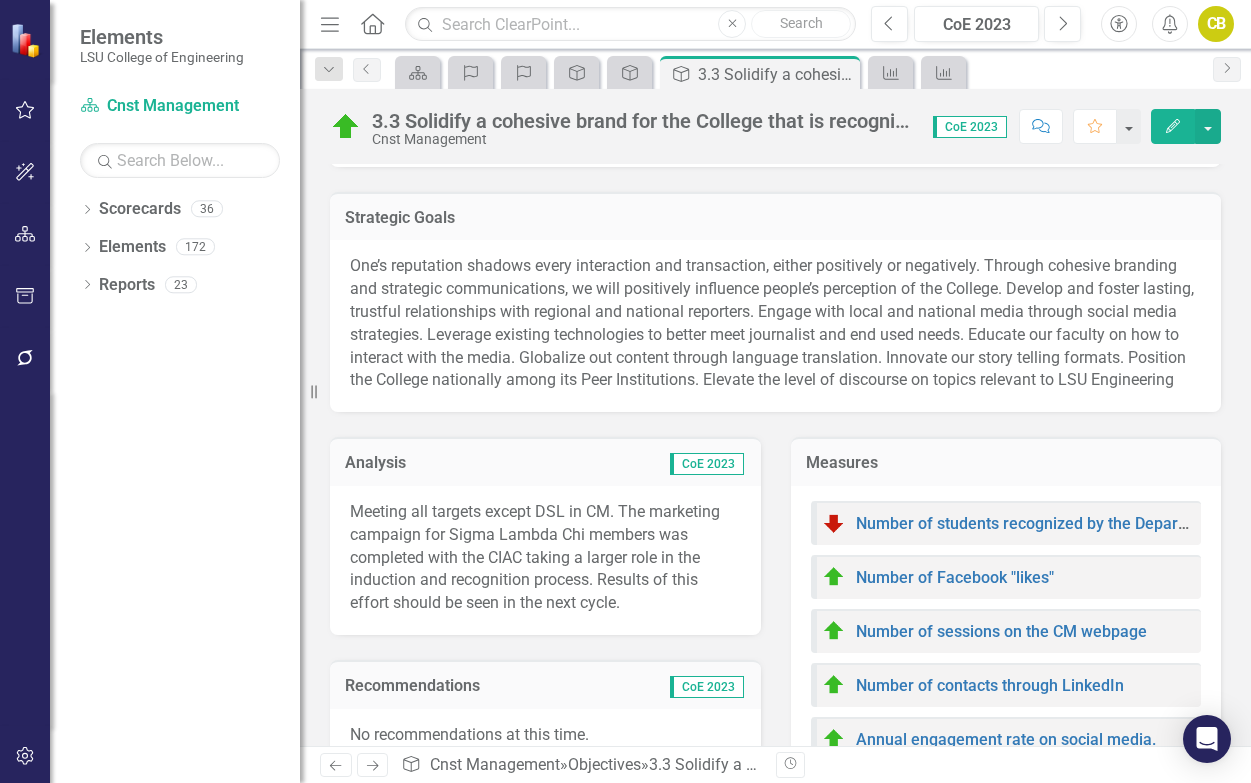 scroll, scrollTop: 200, scrollLeft: 0, axis: vertical 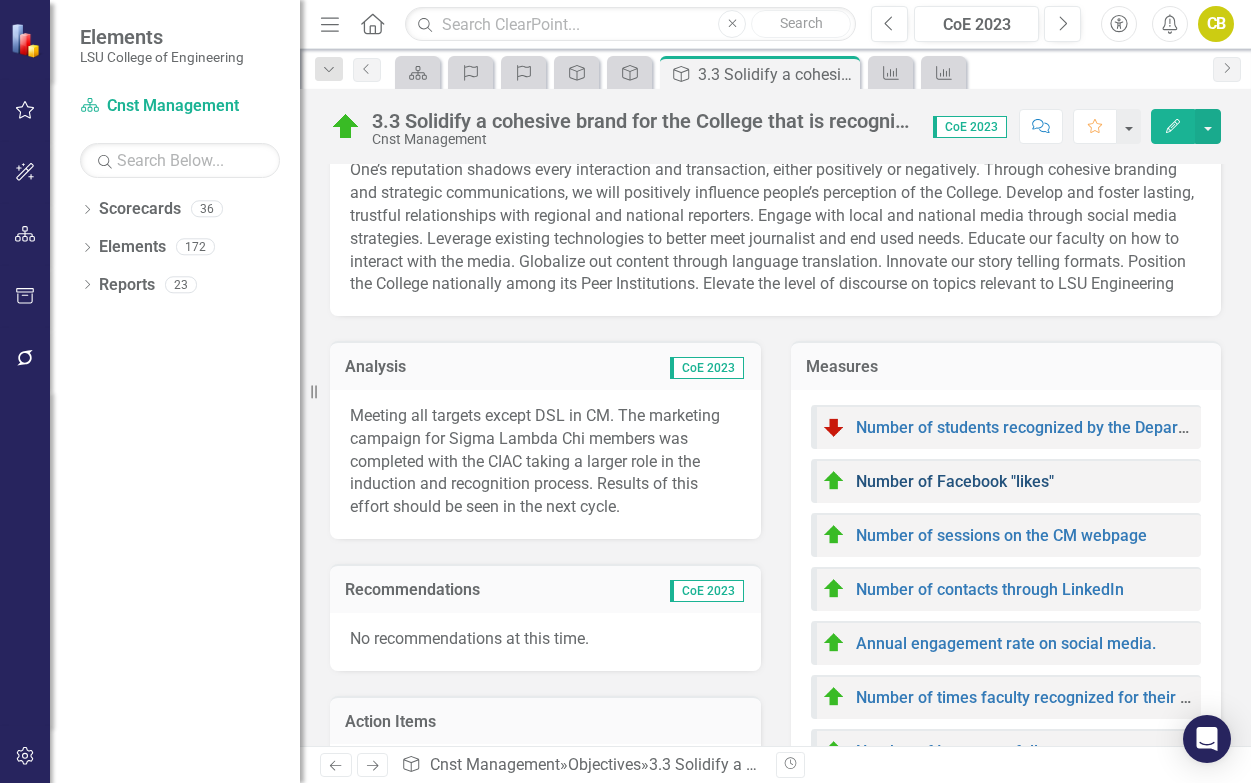 click on "Number of Facebook "likes"" at bounding box center (955, 481) 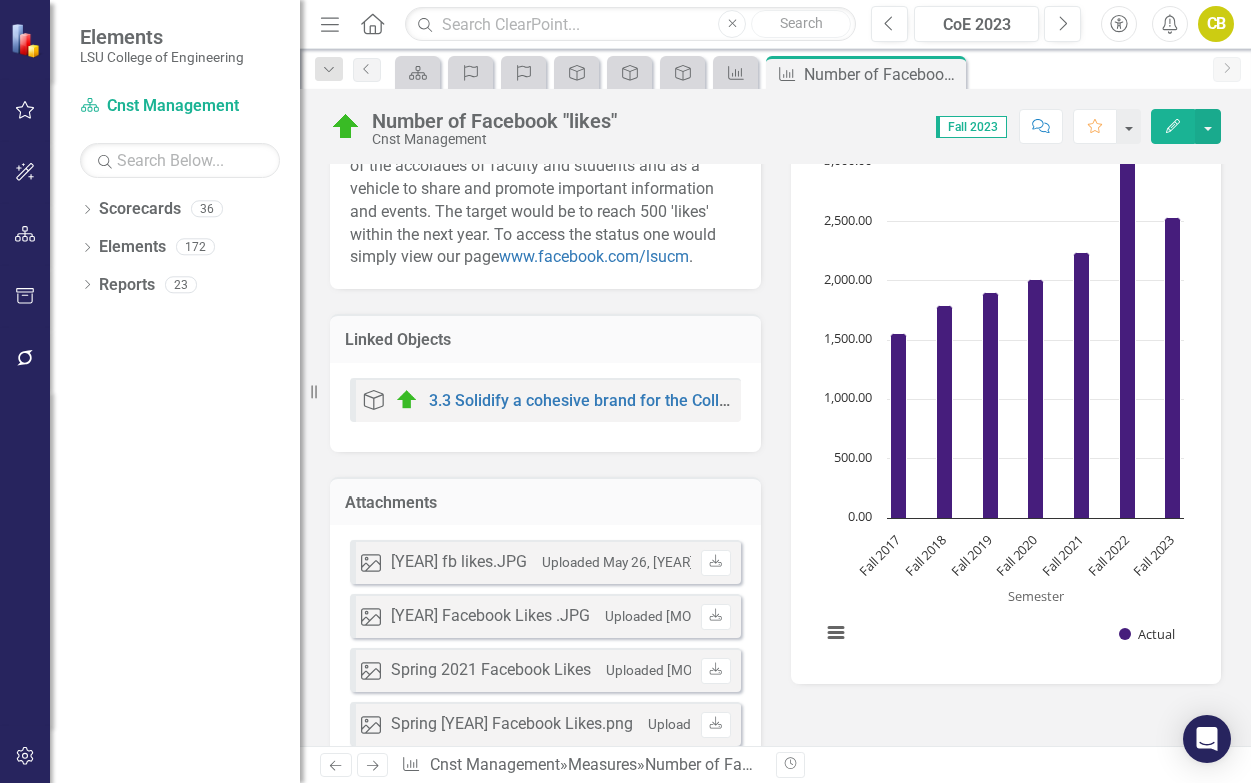 scroll, scrollTop: 300, scrollLeft: 0, axis: vertical 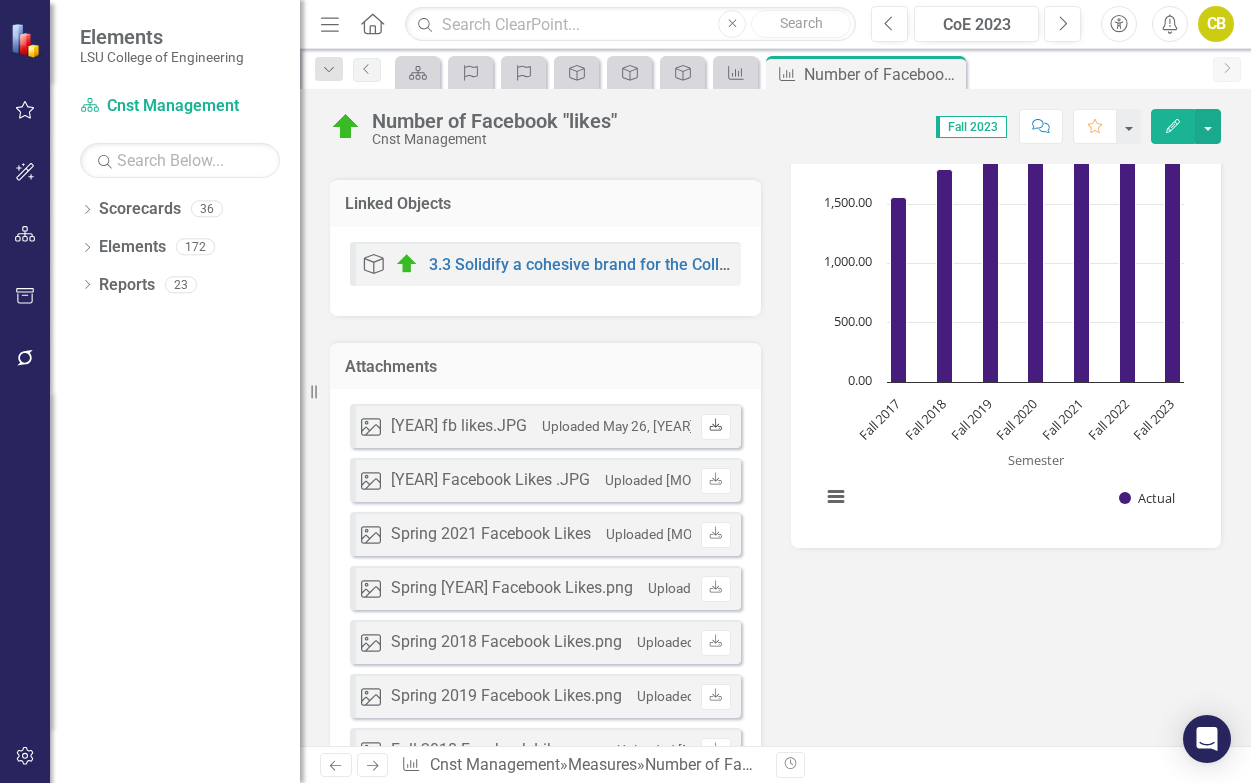 click on "Download" 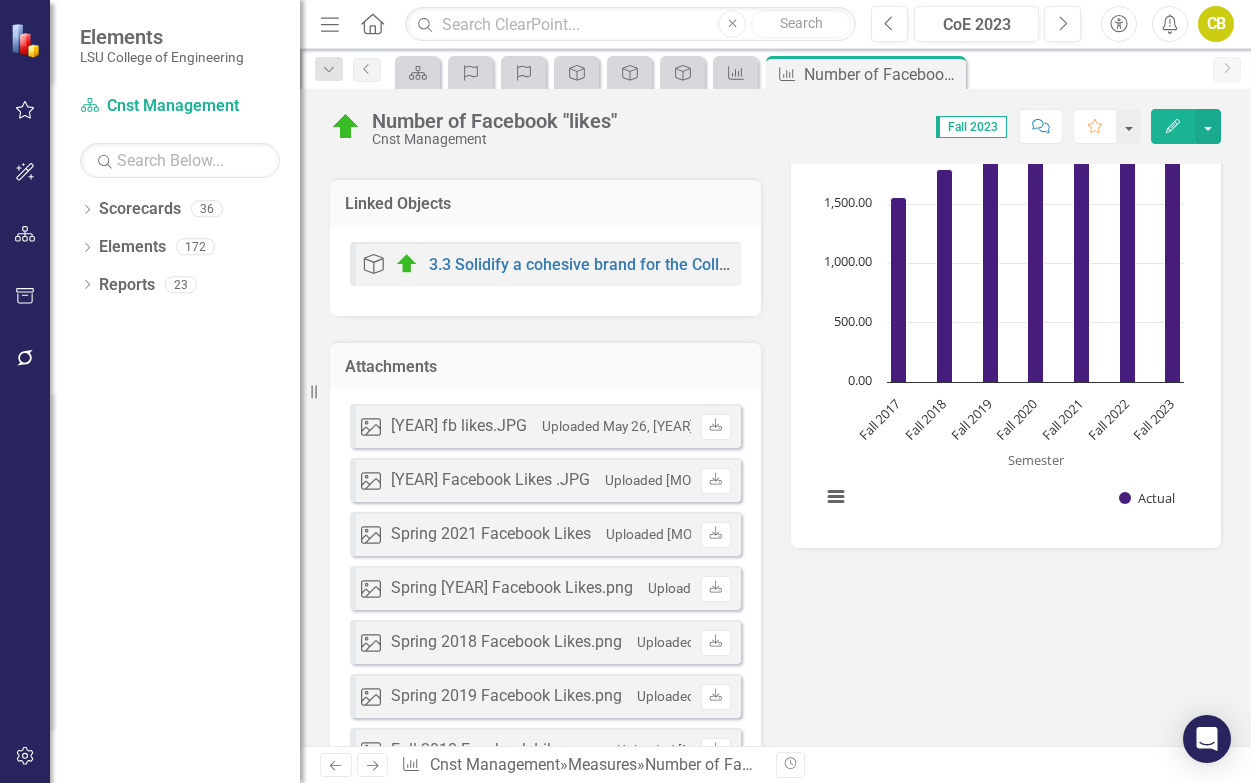 click on "[YEAR] fb likes.JPG" at bounding box center [459, 426] 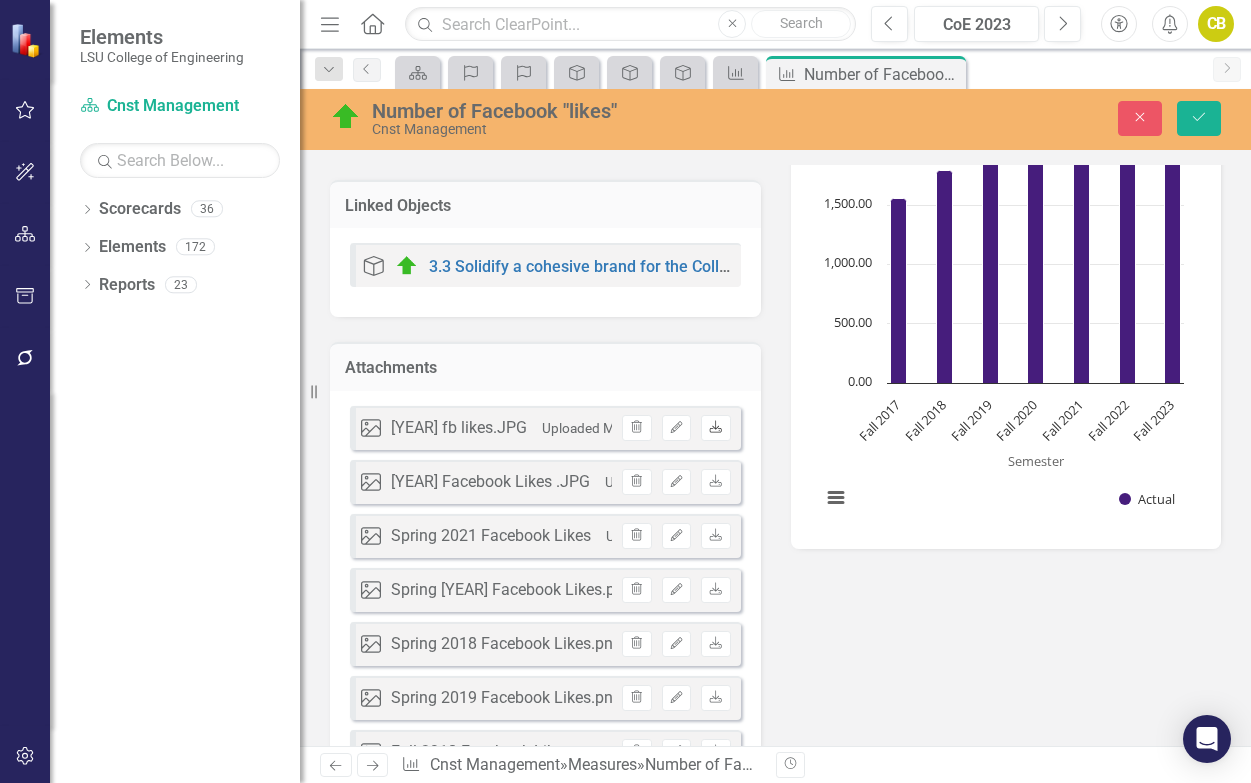 click on "Download" at bounding box center [715, 428] 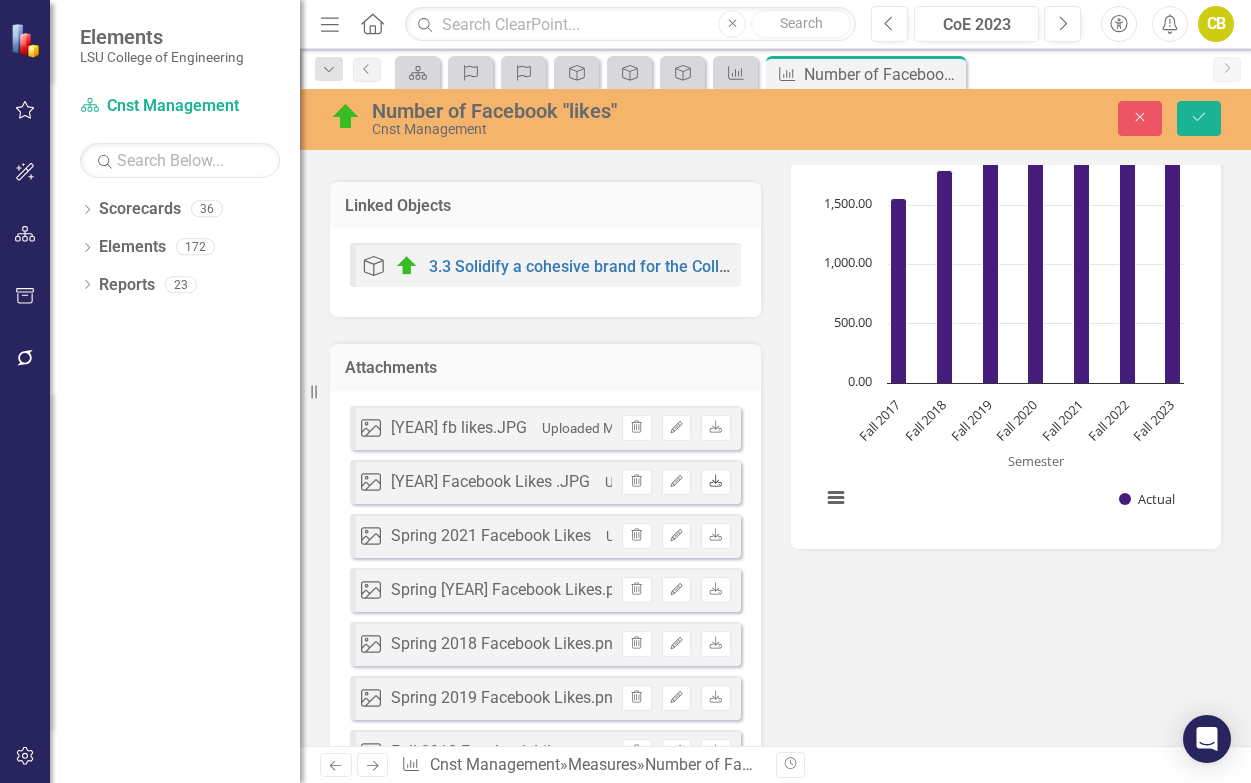 click 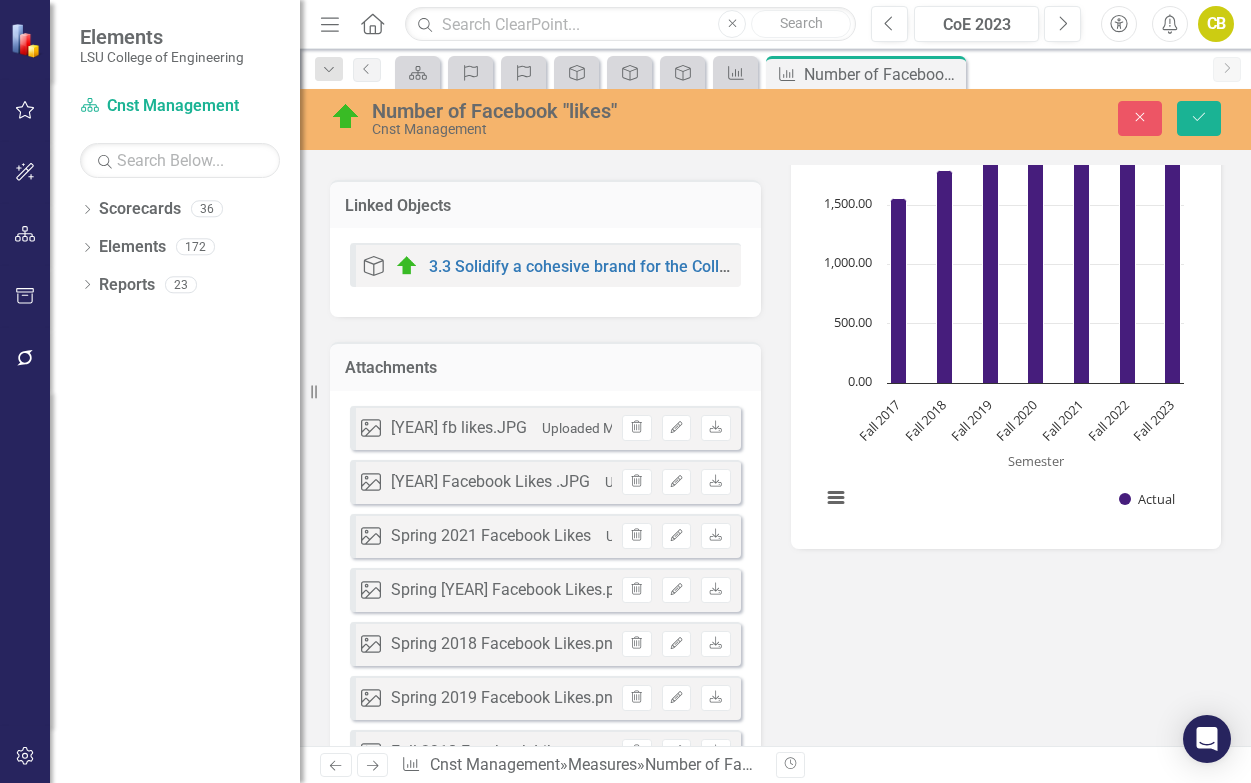 click on "[YEAR] fb likes.JPG" at bounding box center [459, 428] 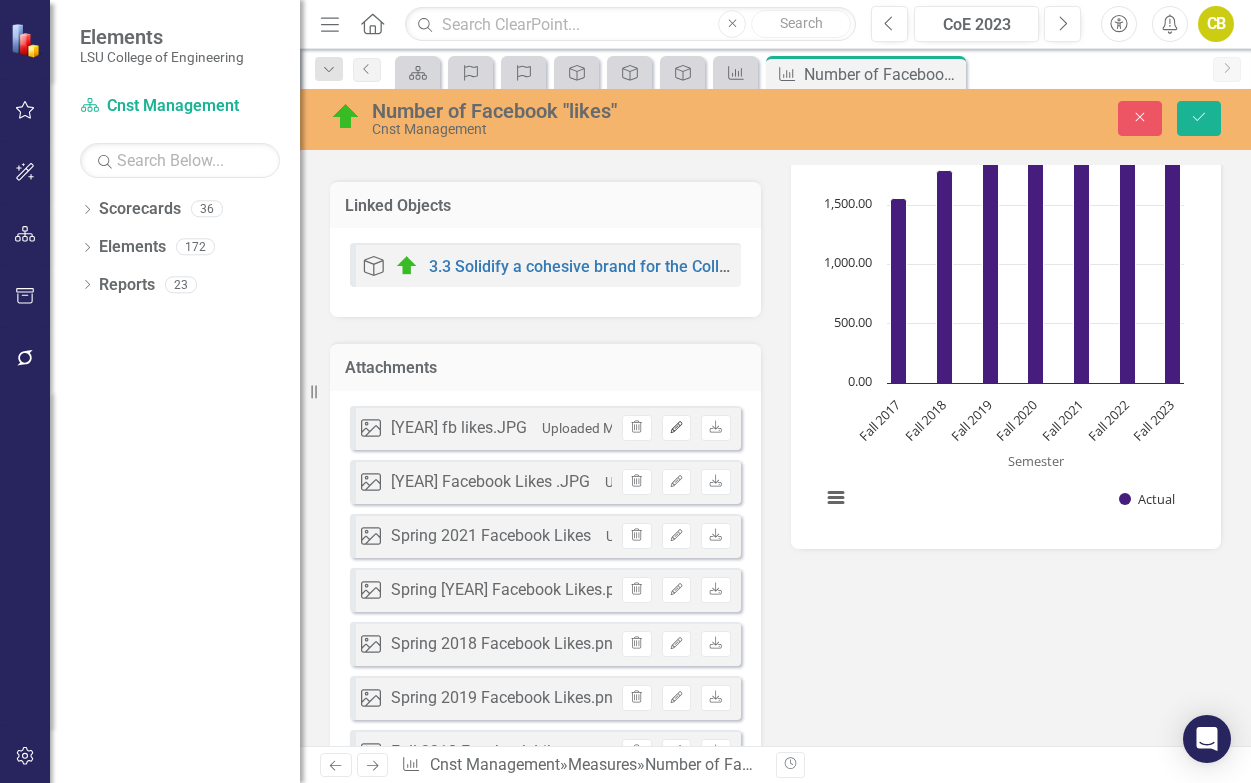 click on "Edit" 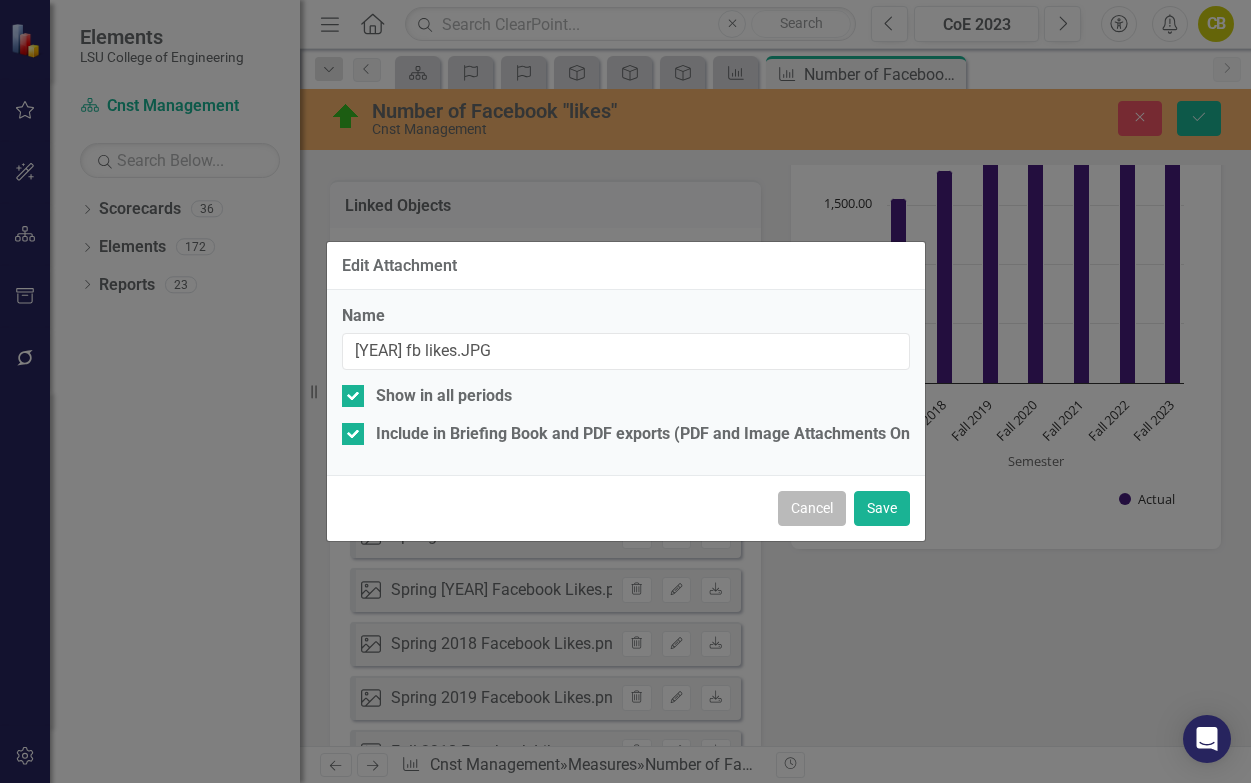 click on "Cancel" at bounding box center [812, 508] 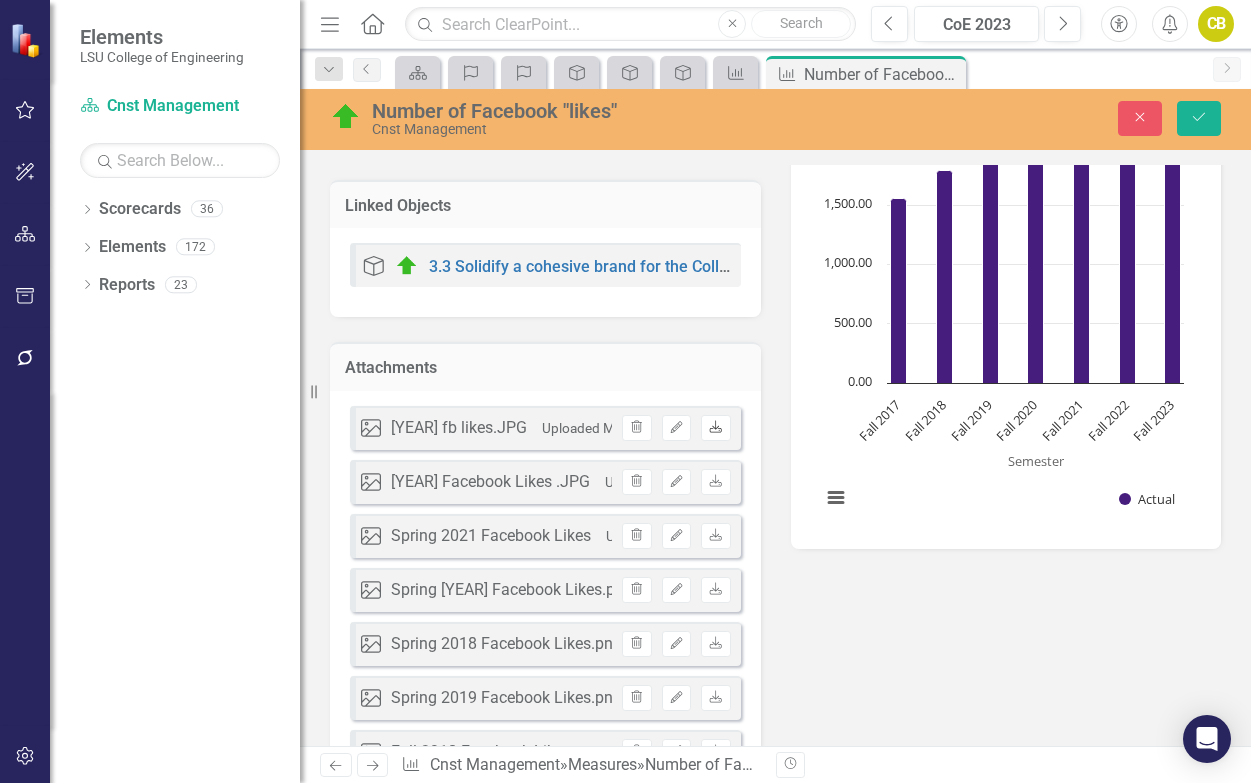 click on "Download" 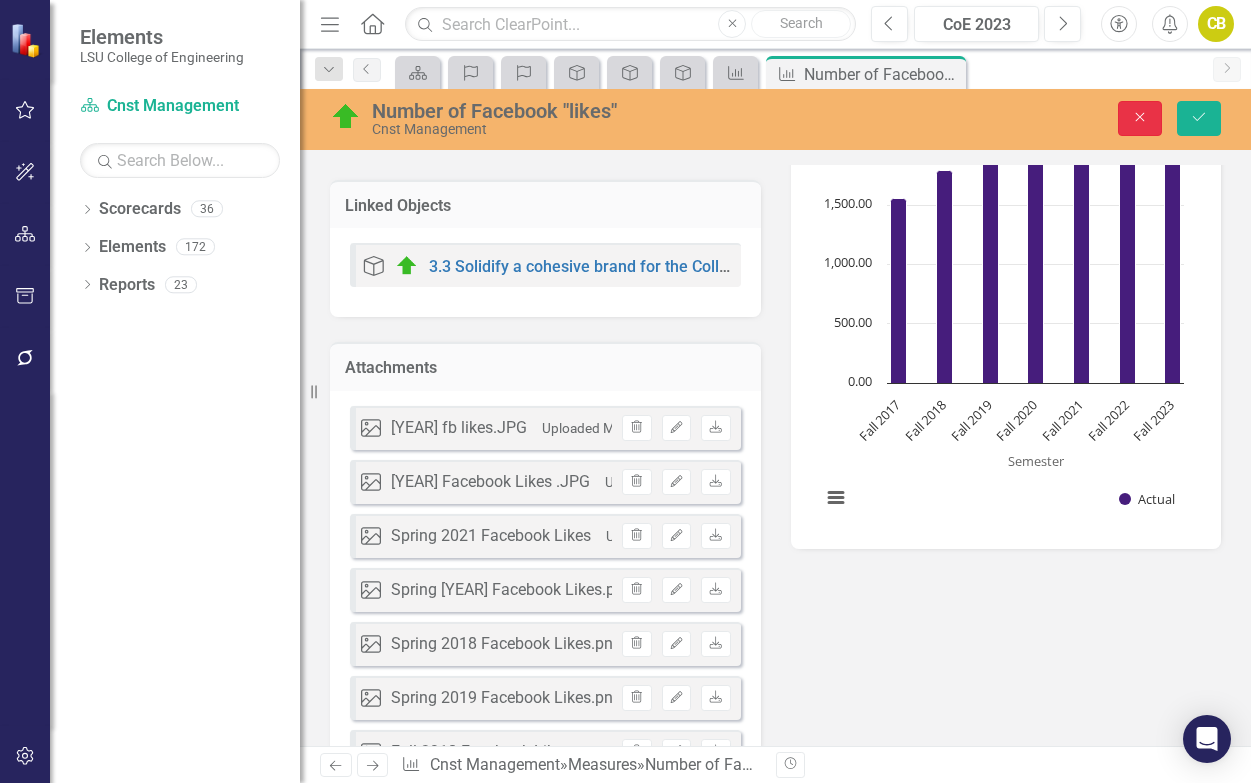 click on "Close" 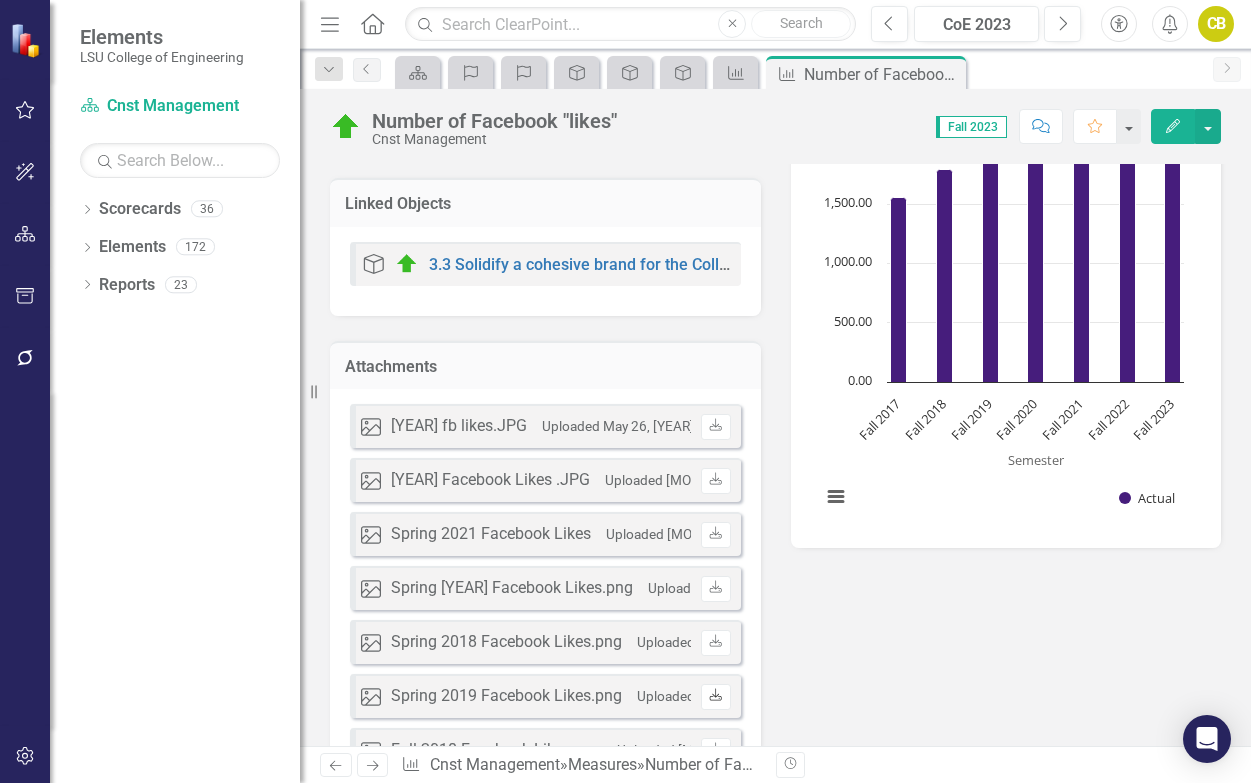 click on "Download" 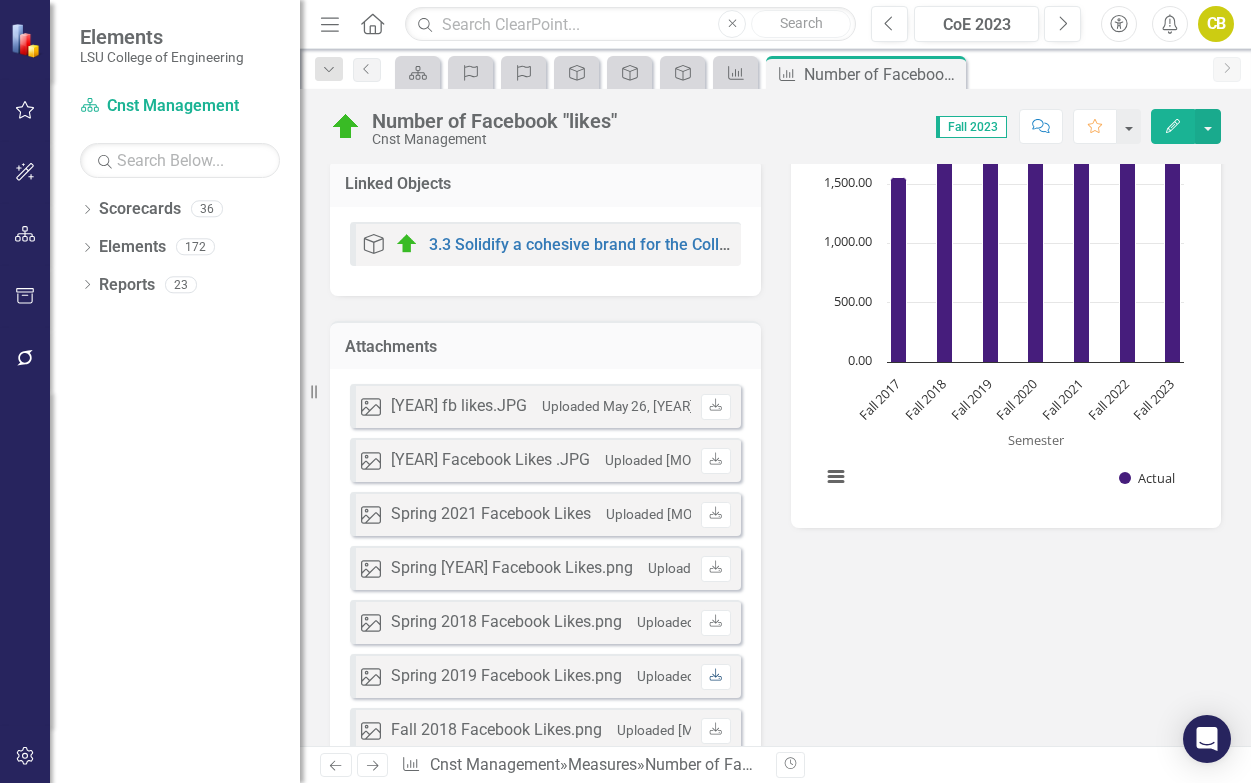 scroll, scrollTop: 300, scrollLeft: 0, axis: vertical 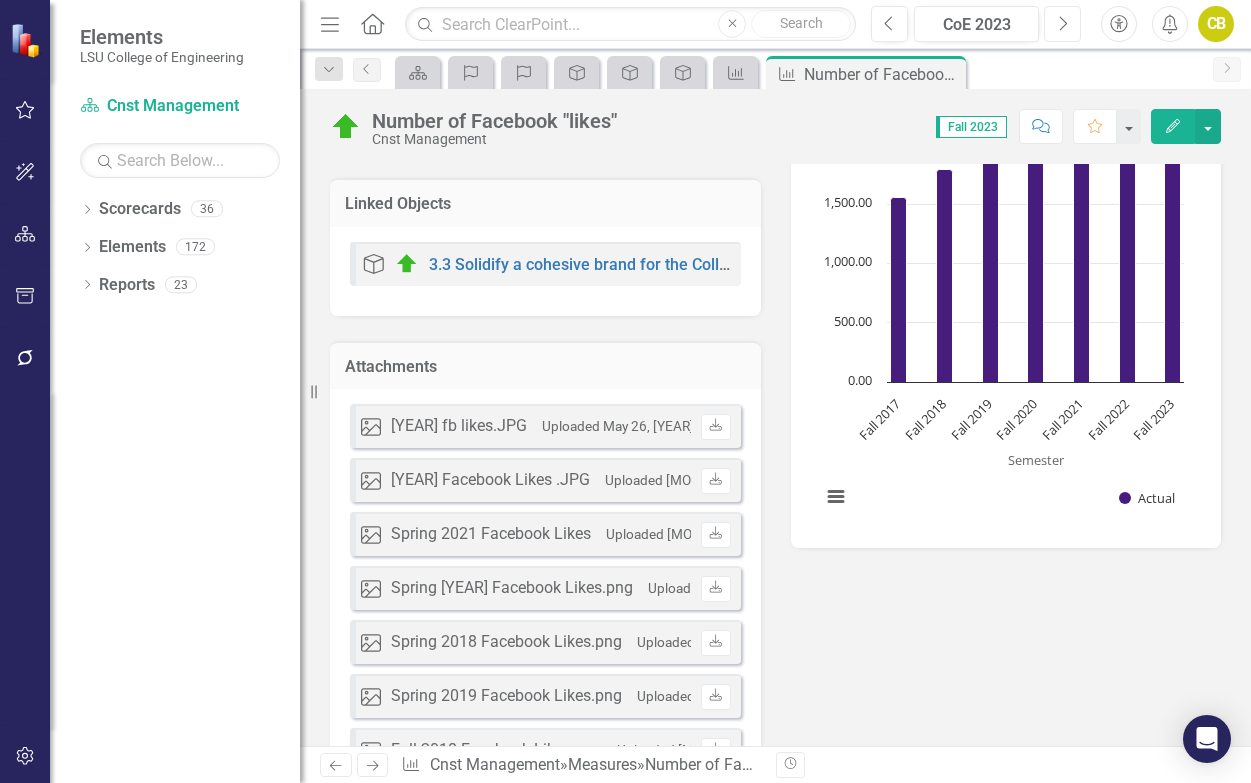 click on "Next" at bounding box center (1062, 24) 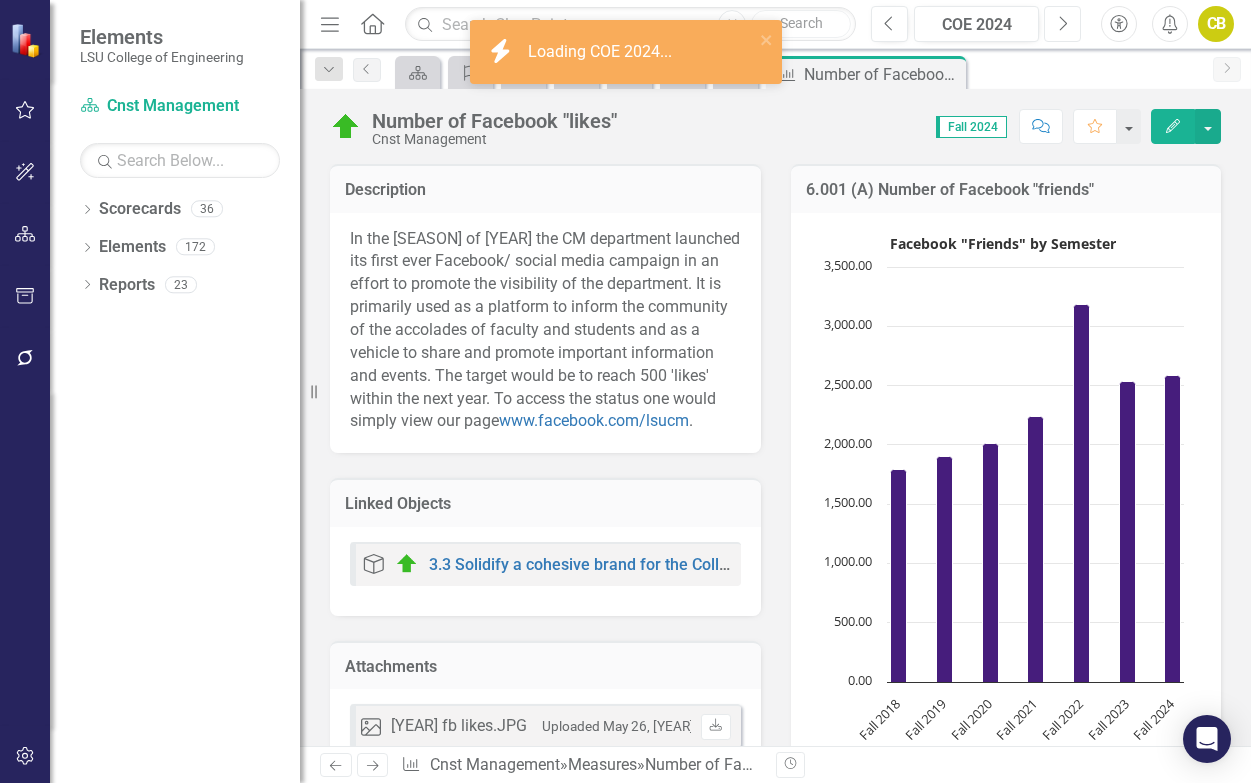 scroll, scrollTop: 400, scrollLeft: 0, axis: vertical 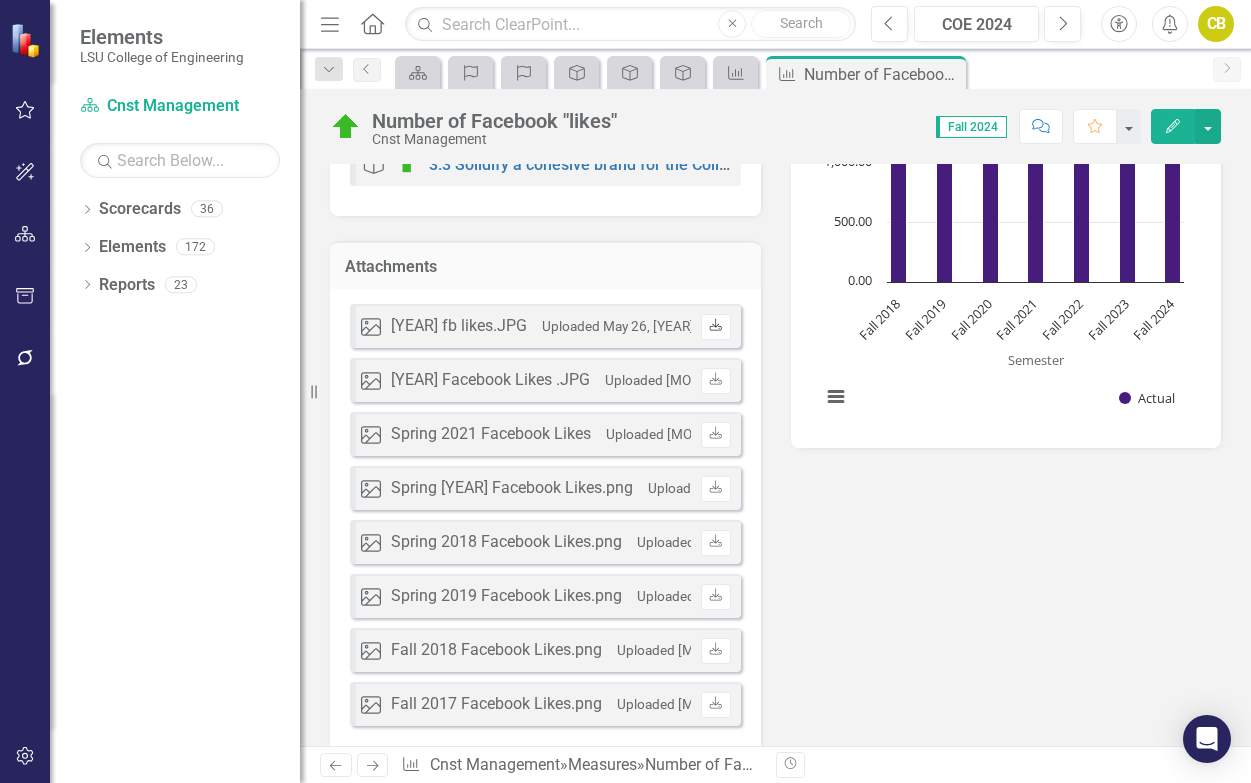 click on "Download" 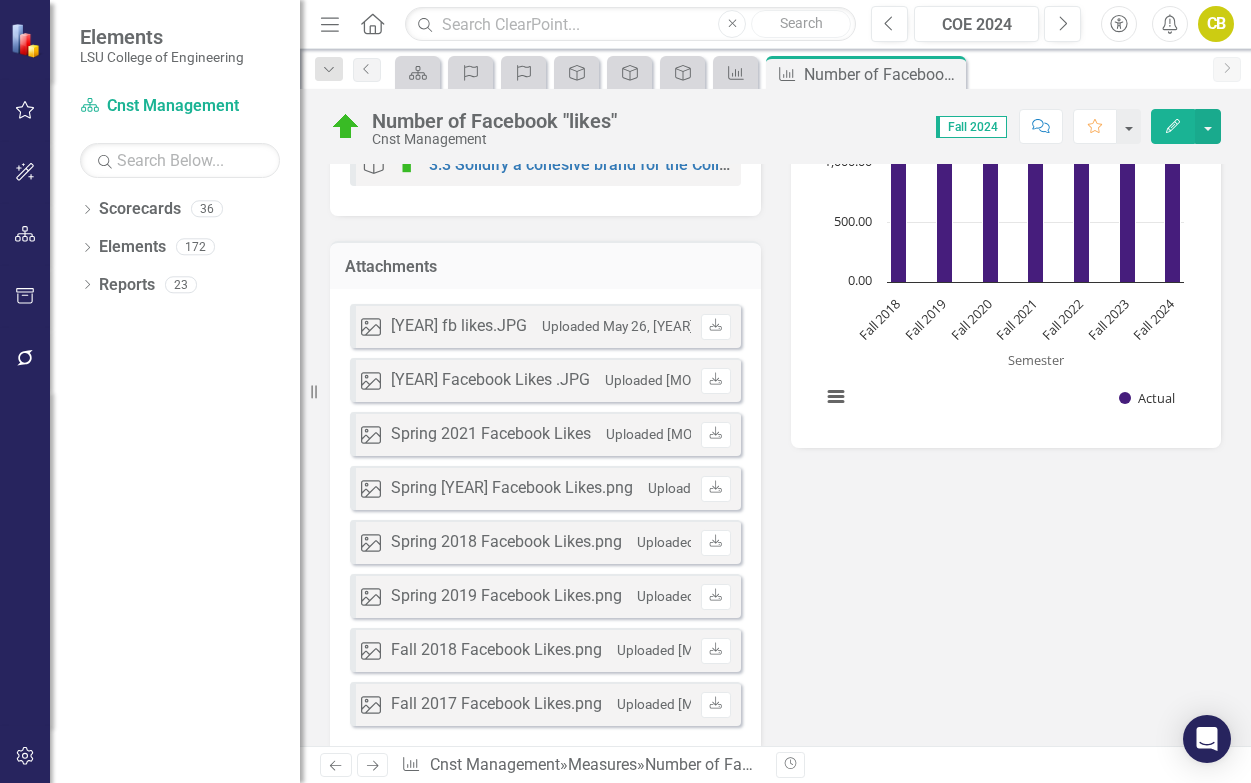 click on "Description In the Fall of [YEAR] the CM department launched its first ever Facebook/ social media campaign in an effort to promote the visibility of the department. It is primarily used as a platform to inform the community of the accolades of faculty and students and as a vehicle to share and promote important information and events. The target would be to reach 500 'likes' within the next year. To access the status one would simply view our page . Linked Objects Objective 3.3 Solidify a cohesive brand for the College that is recognized by all major constituent groups. Maintain a strong relationship with the local media, while creating and fostering connections on the national level, to shape a positive public opinion. Propel sharing and engagement of earned media through paid promotion and advertising. Attachments Image [YEAR] fb likes.JPG Uploaded   [MONTH] [DAY], [YEAR] [HOUR]:[MINUTE] [AM/PM] Download Image [YEAR] Facebook Likes .JPG Uploaded   [MONTH] [DAY], [YEAR] [HOUR]:[MINUTE] [AM/PM] Download Image Spring [YEAR] Facebook Likes" at bounding box center (775, 247) 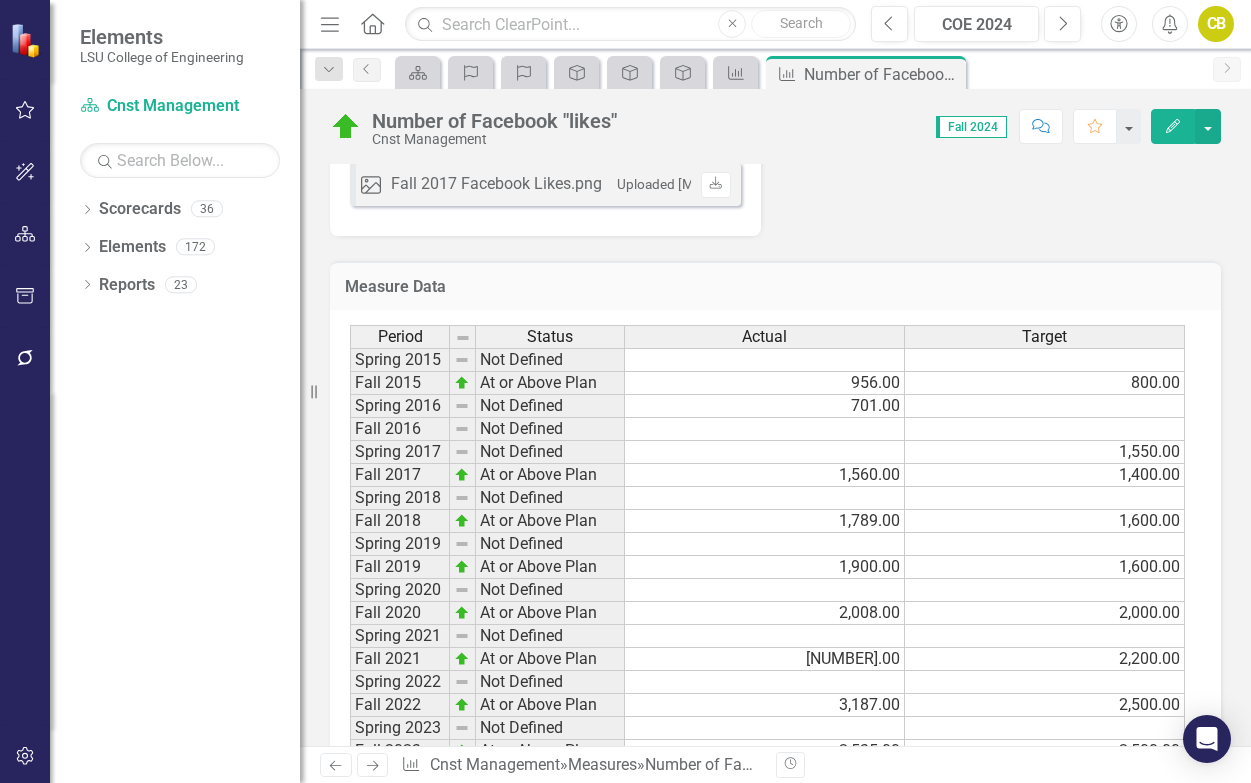 scroll, scrollTop: 1056, scrollLeft: 0, axis: vertical 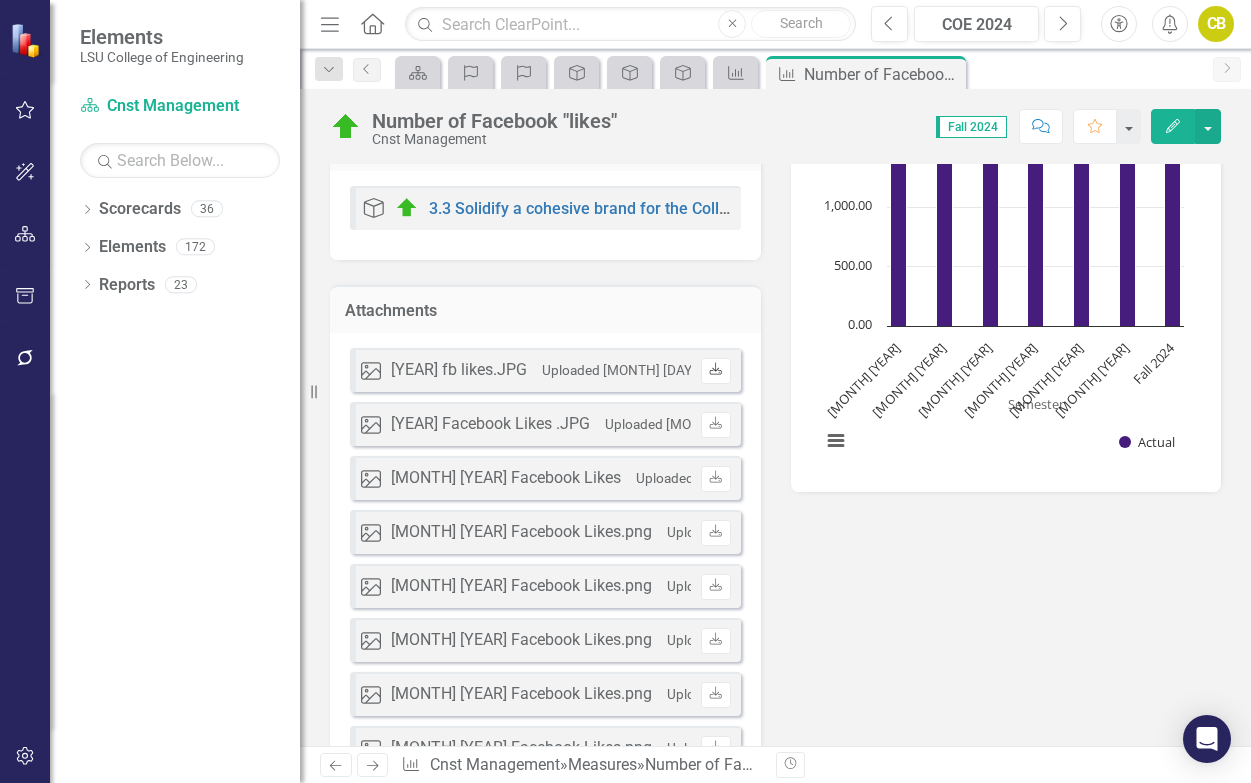 click on "Download" 